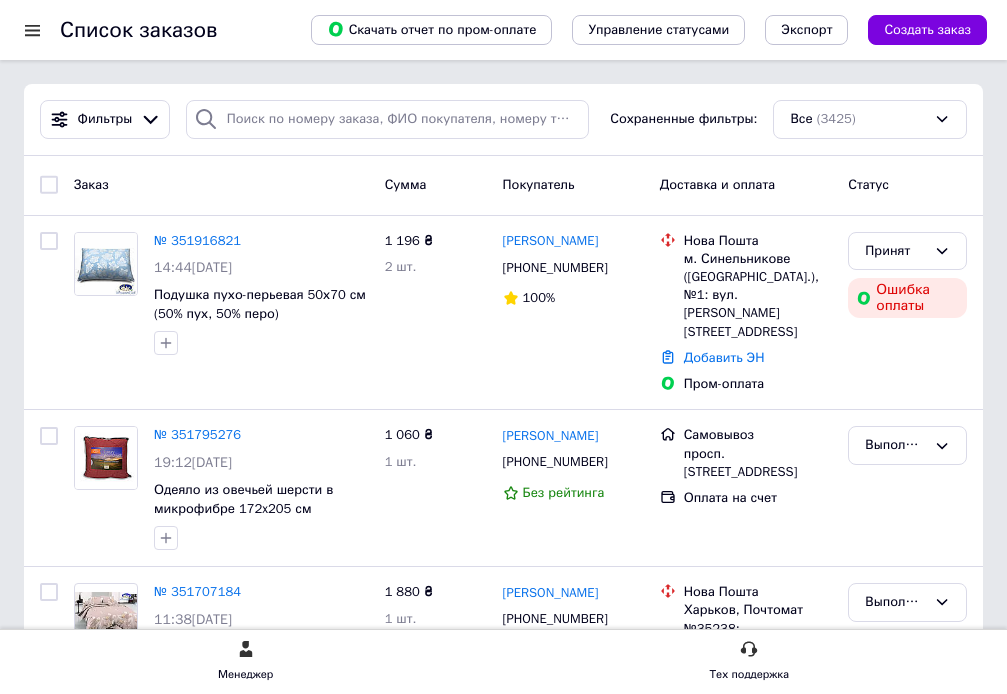 scroll, scrollTop: 0, scrollLeft: 0, axis: both 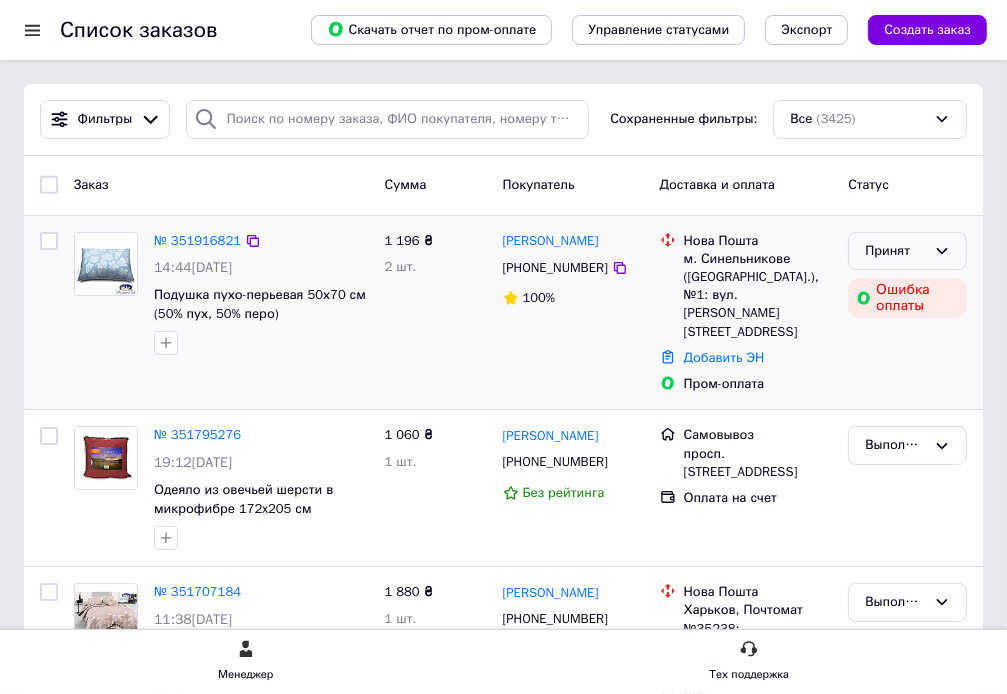 click 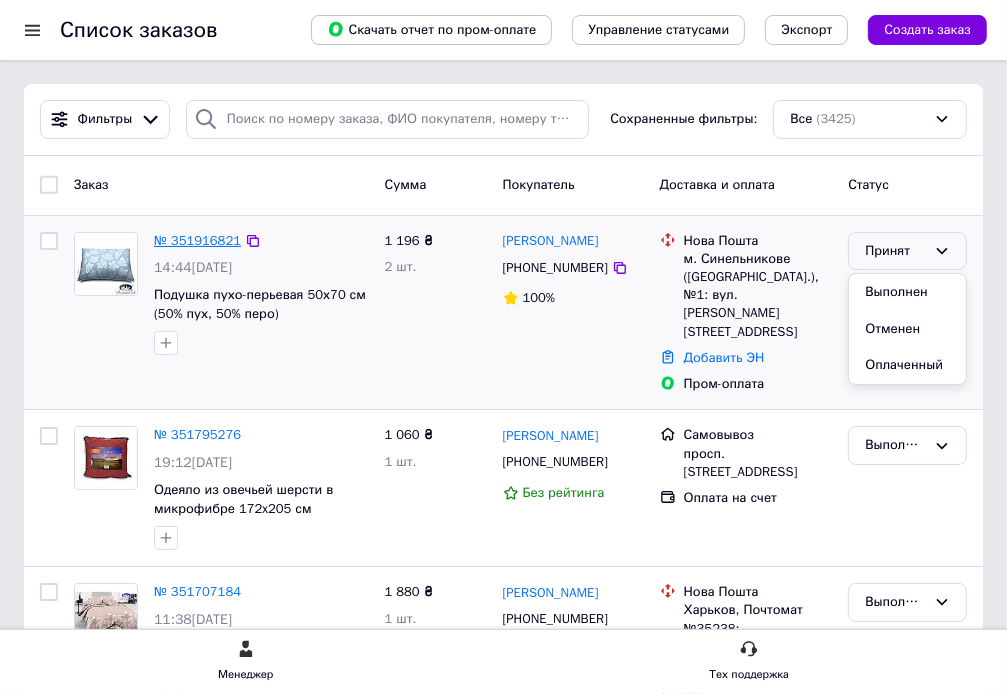 click on "№ 351916821" at bounding box center (197, 240) 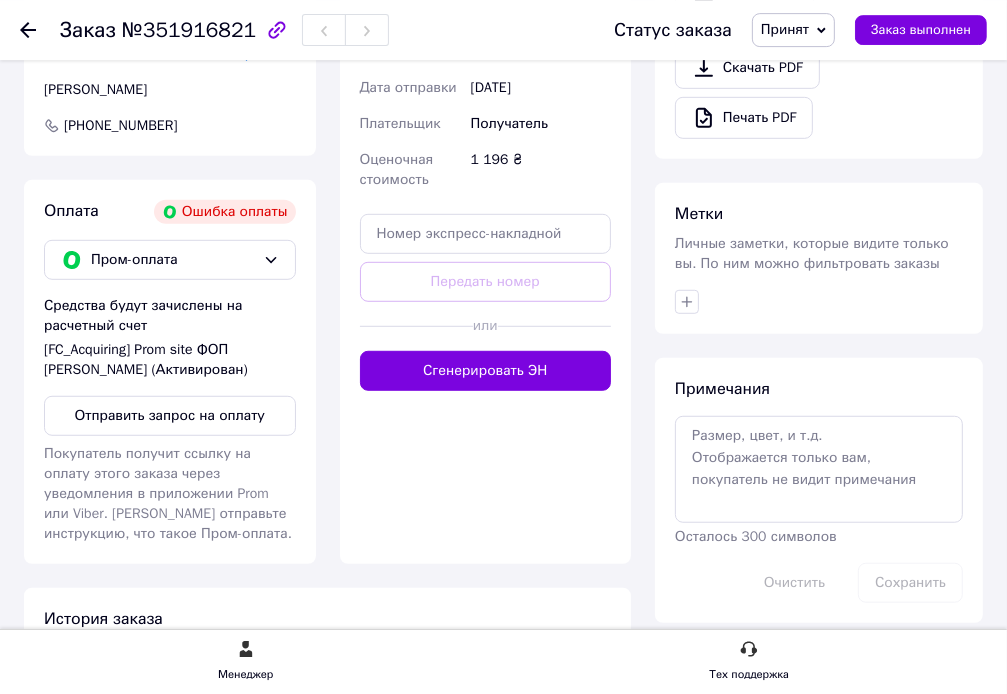 scroll, scrollTop: 739, scrollLeft: 0, axis: vertical 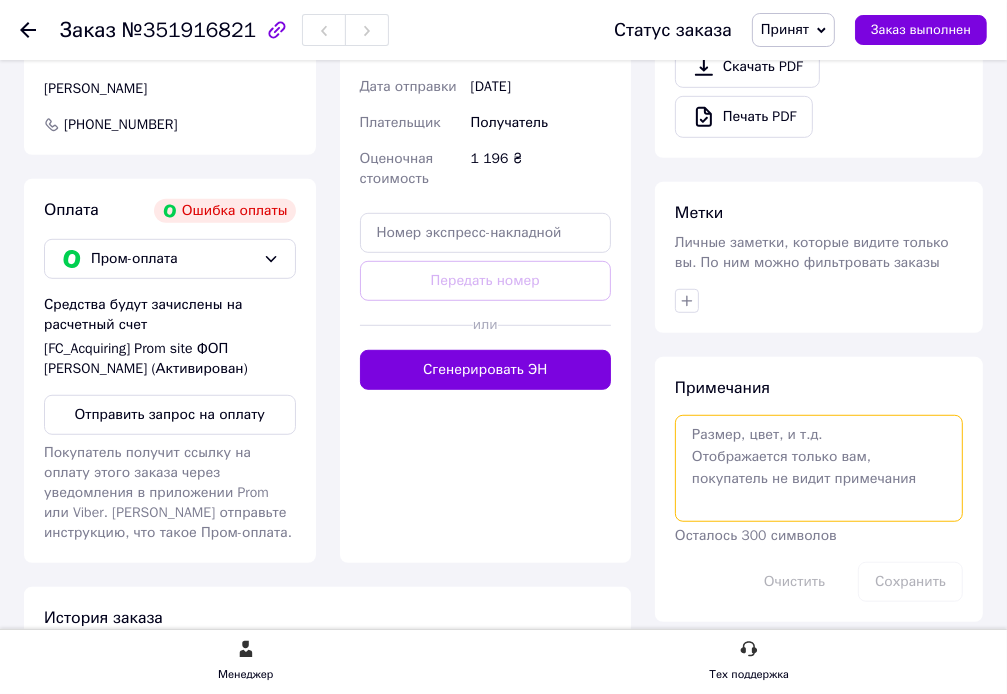 click at bounding box center (819, 468) 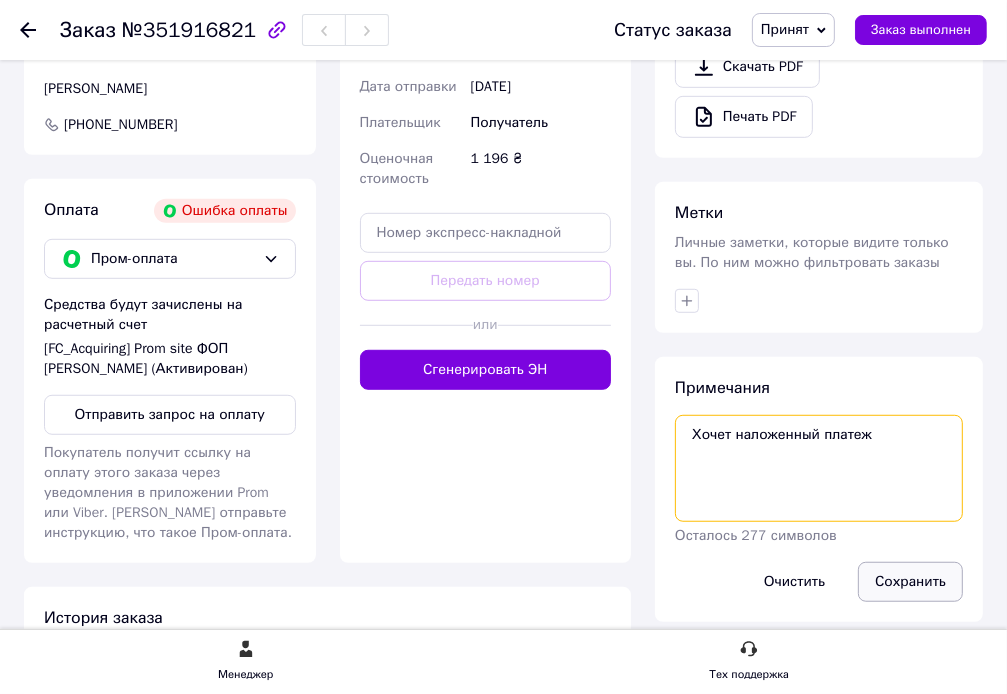 type on "Хочет наложенный платеж" 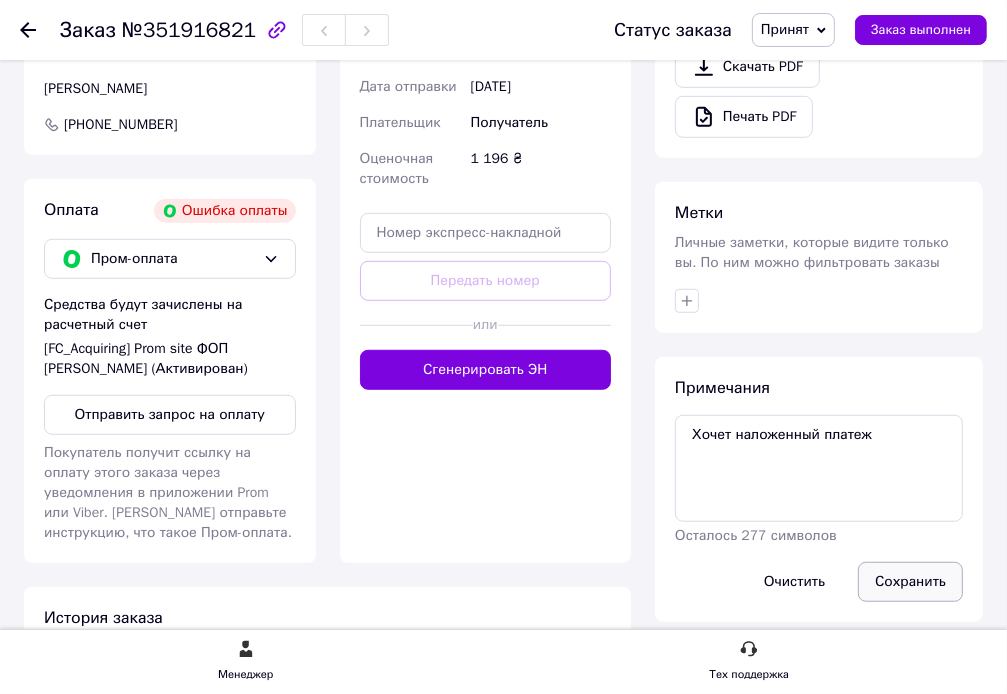 click on "Сохранить" at bounding box center (910, 582) 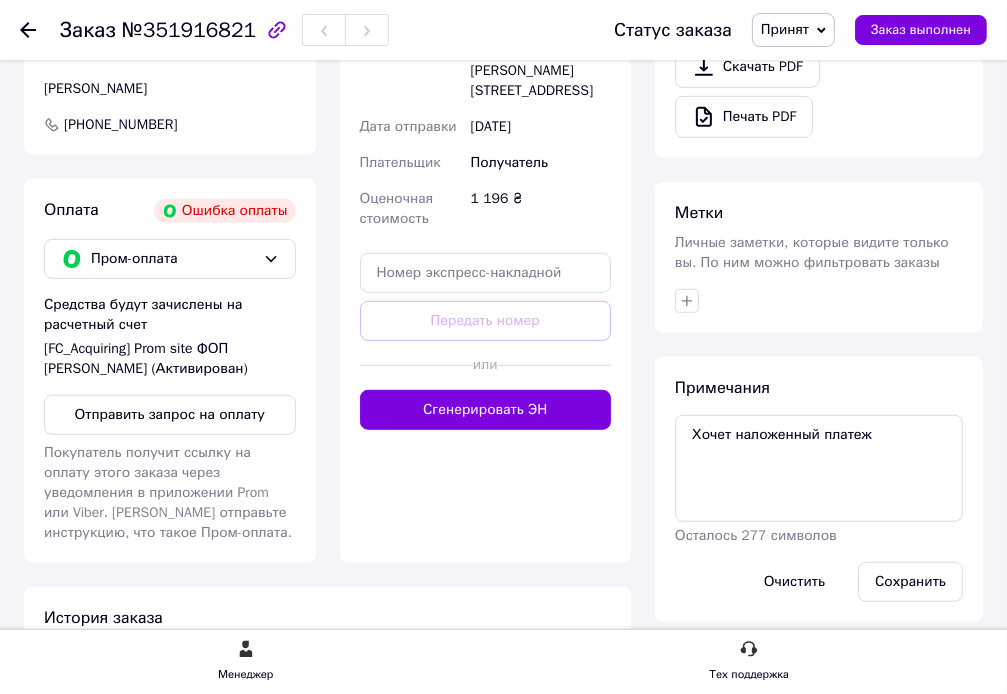 click 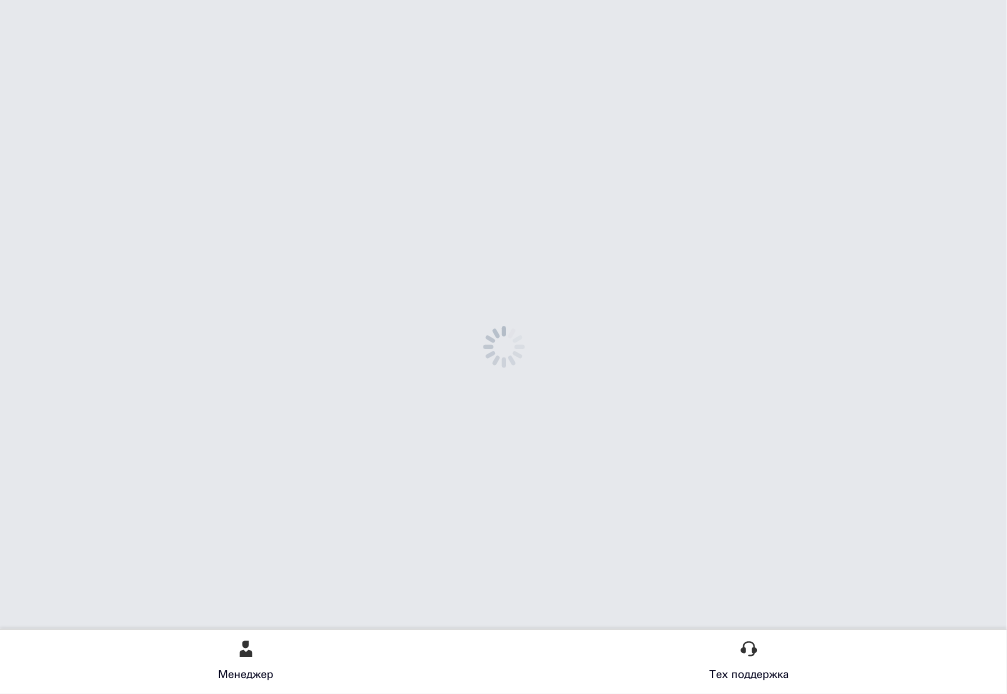 scroll, scrollTop: 0, scrollLeft: 0, axis: both 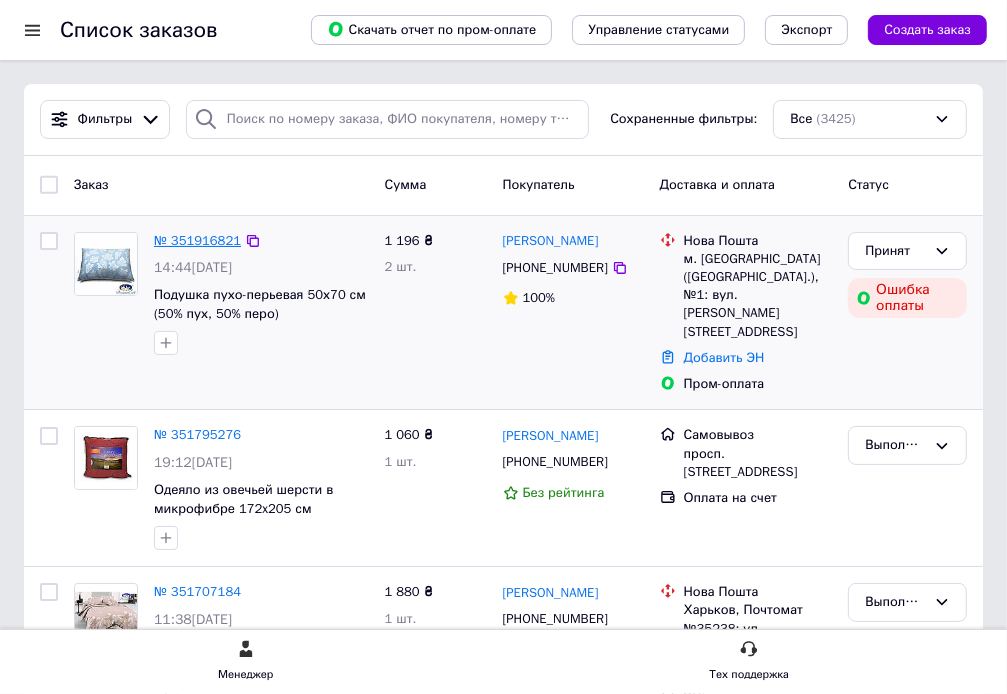 click on "№ 351916821" at bounding box center [197, 240] 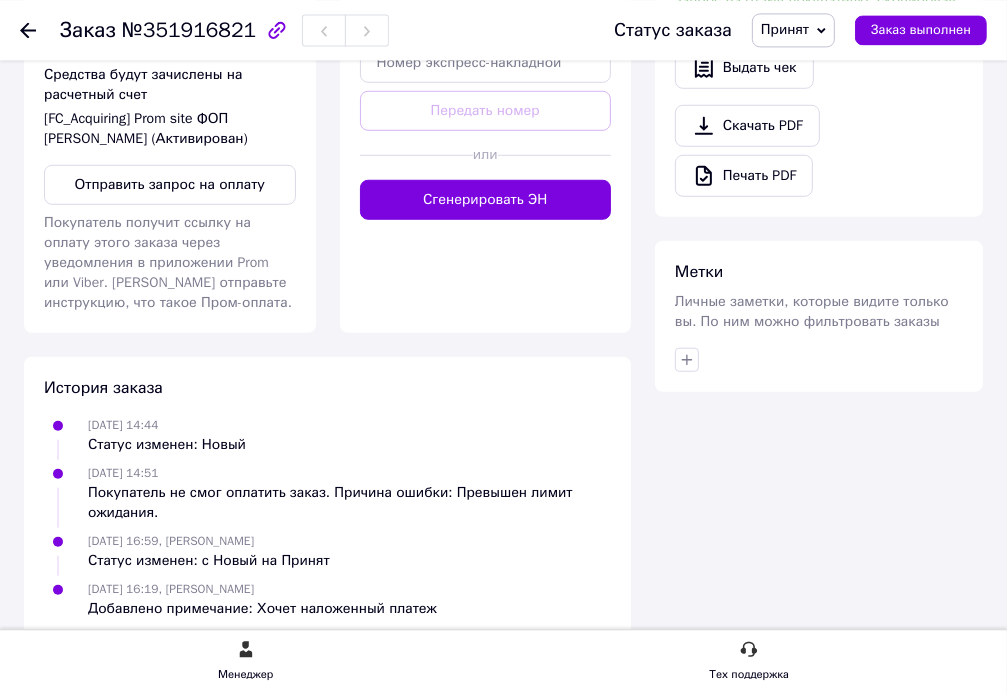 scroll, scrollTop: 1004, scrollLeft: 0, axis: vertical 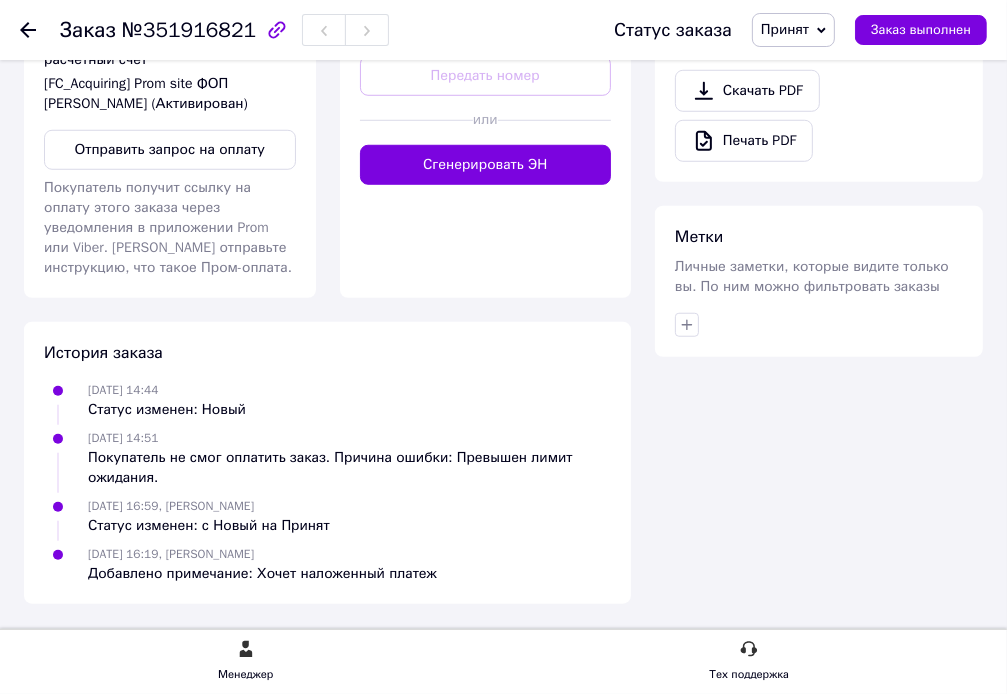 click on "Личные заметки, которые видите только вы. По ним можно фильтровать заказы" at bounding box center [812, 276] 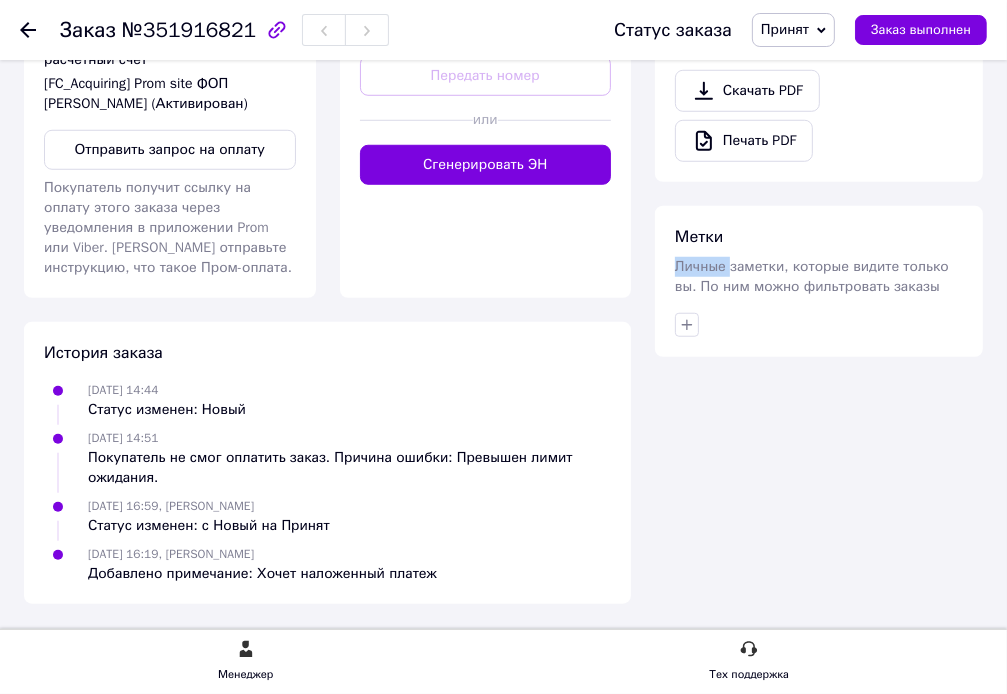 click on "Личные заметки, которые видите только вы. По ним можно фильтровать заказы" at bounding box center [812, 276] 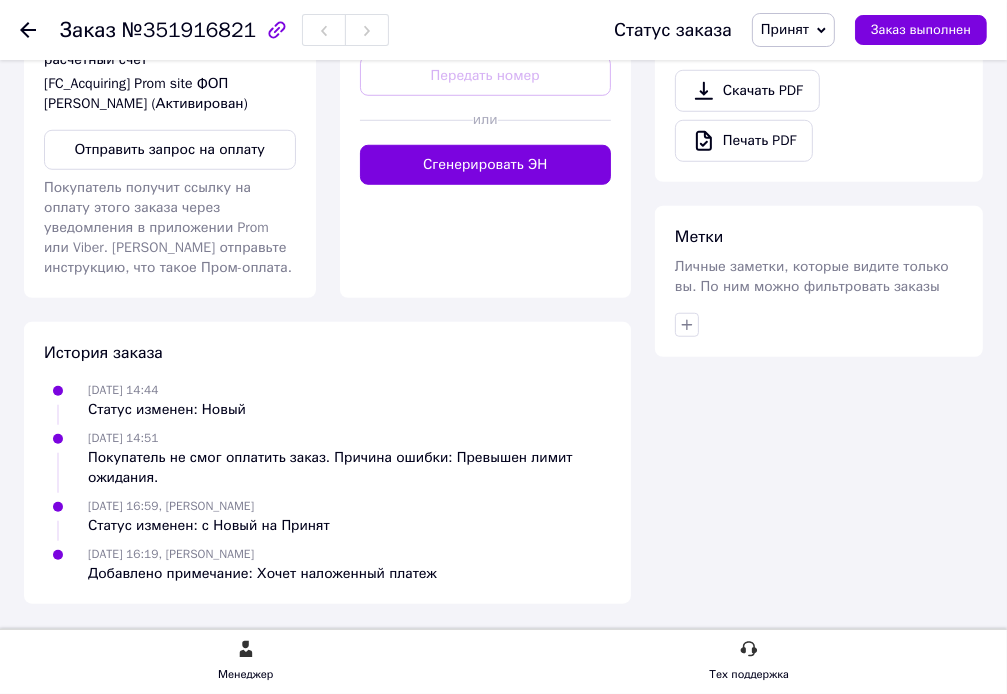 click on "Личные заметки, которые видите только вы. По ним можно фильтровать заказы" at bounding box center (812, 276) 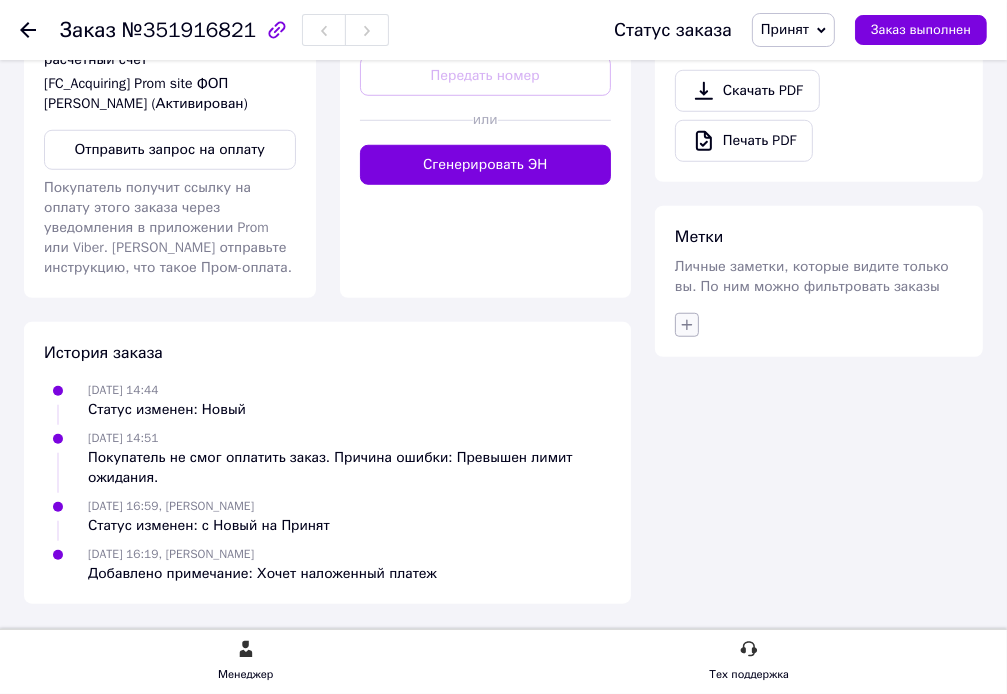 click 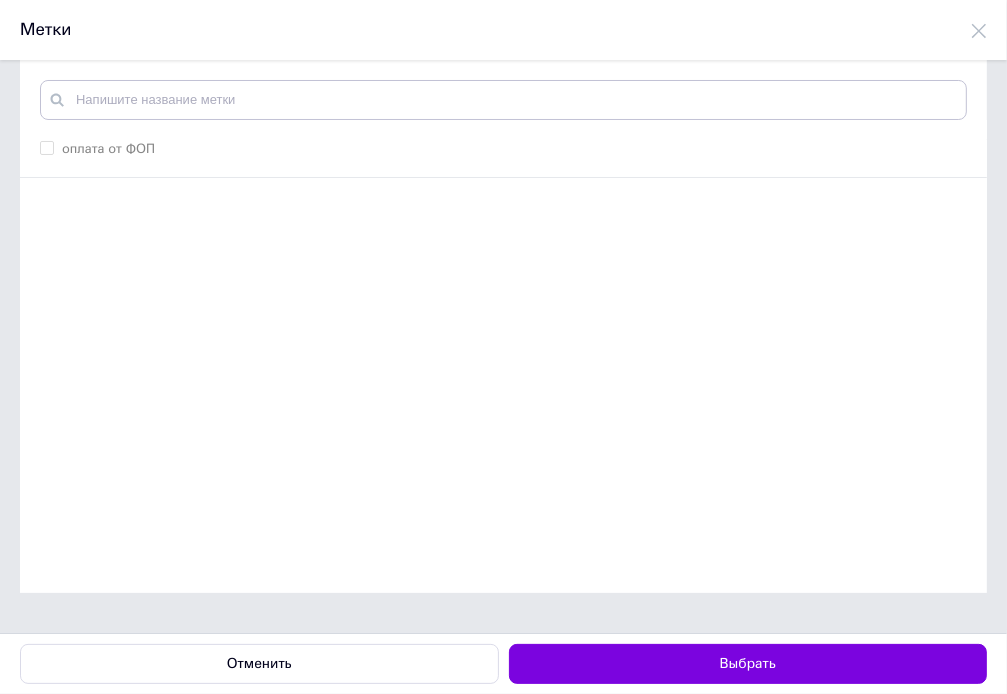 scroll, scrollTop: 0, scrollLeft: 0, axis: both 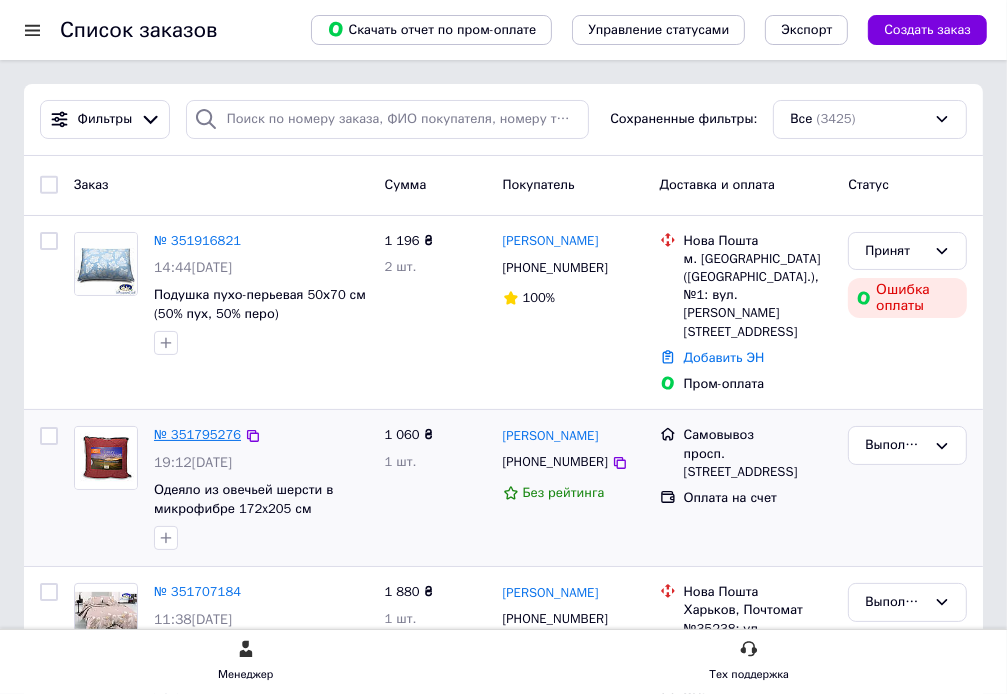 click on "№ 351795276" at bounding box center [197, 434] 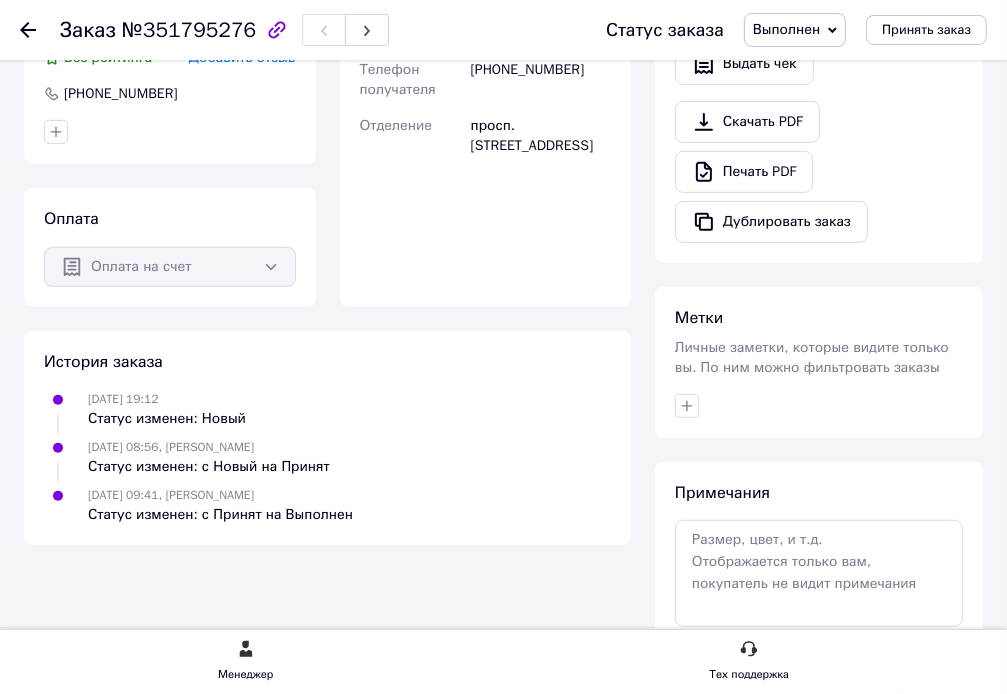 scroll, scrollTop: 528, scrollLeft: 0, axis: vertical 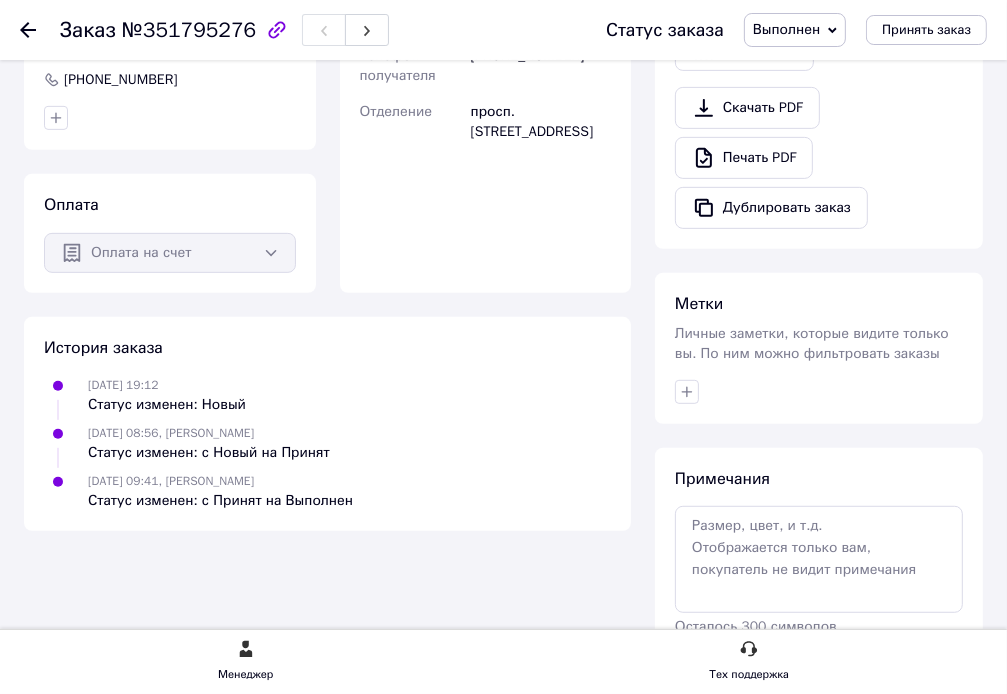 click on "Личные заметки, которые видите только вы. По ним можно фильтровать заказы" at bounding box center (812, 343) 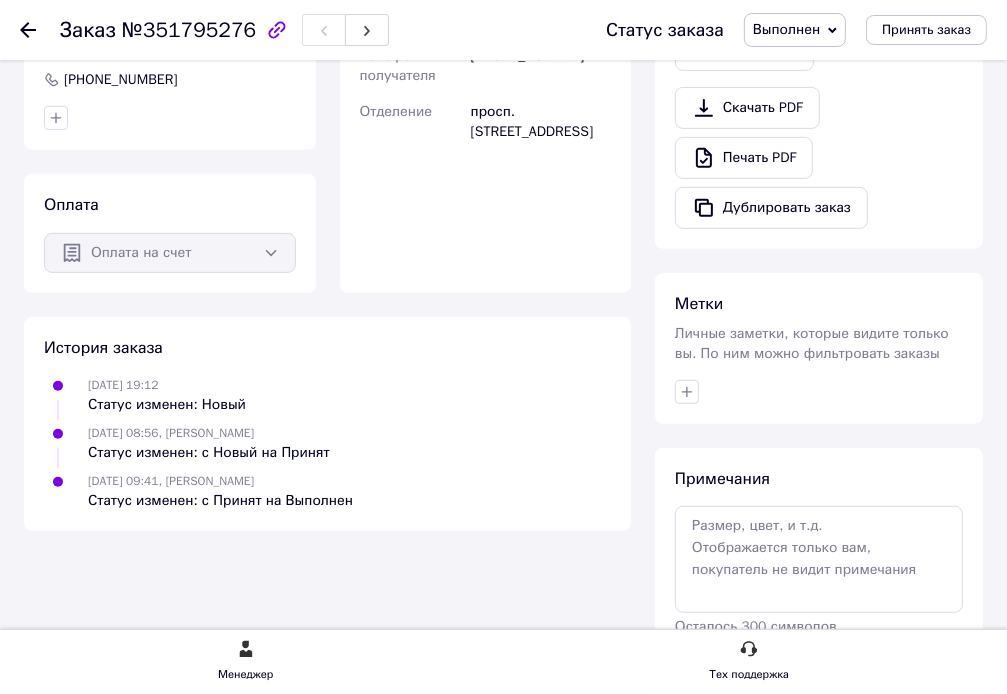 click on "Метки" at bounding box center (699, 304) 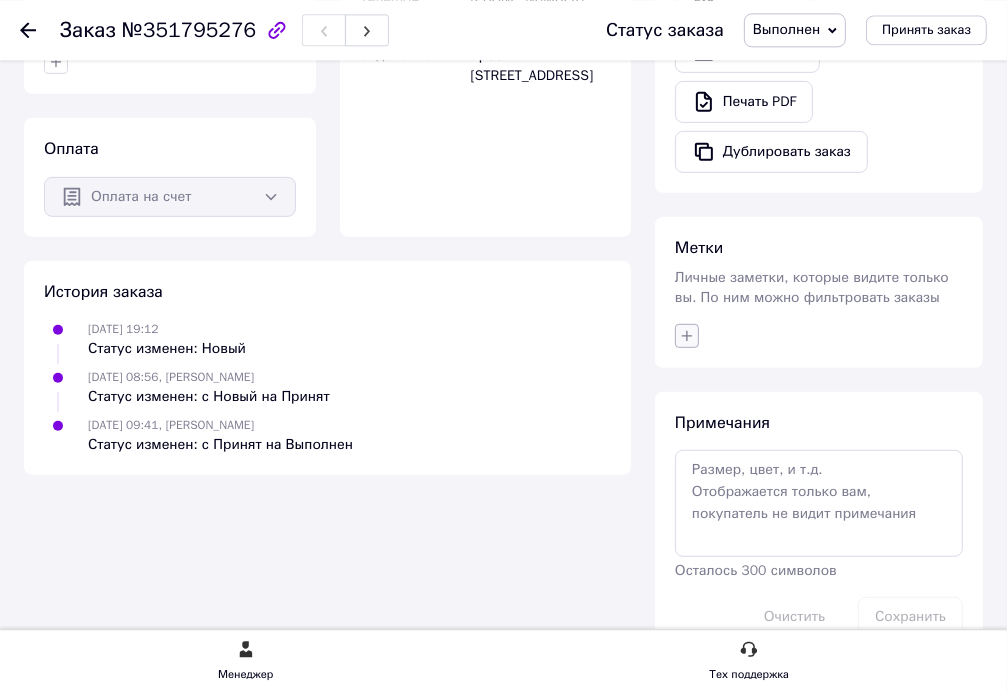 scroll, scrollTop: 614, scrollLeft: 0, axis: vertical 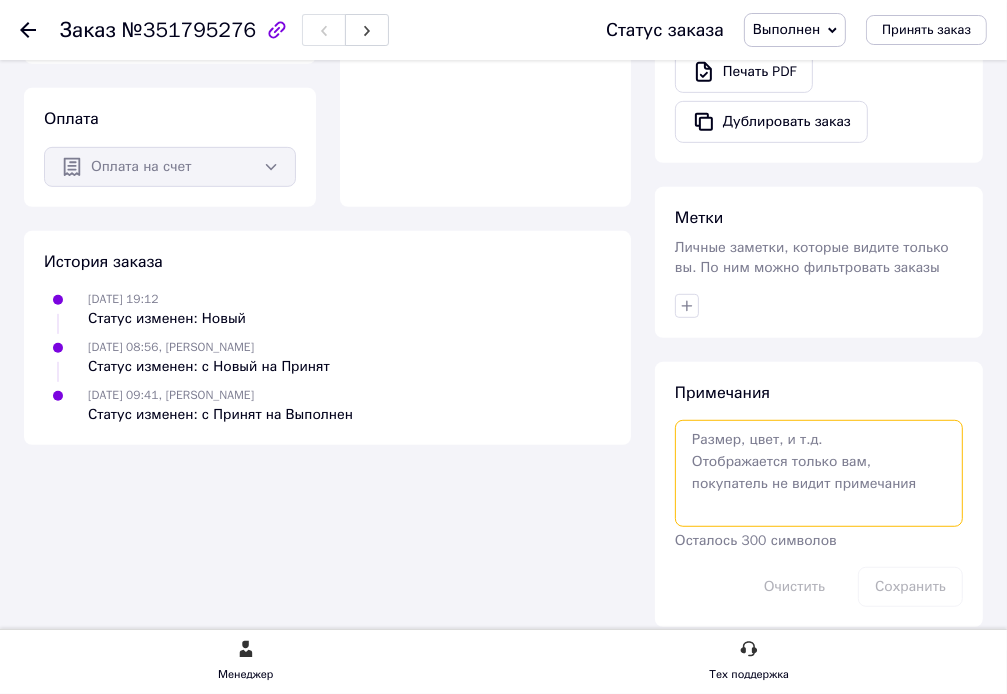 click at bounding box center (819, 473) 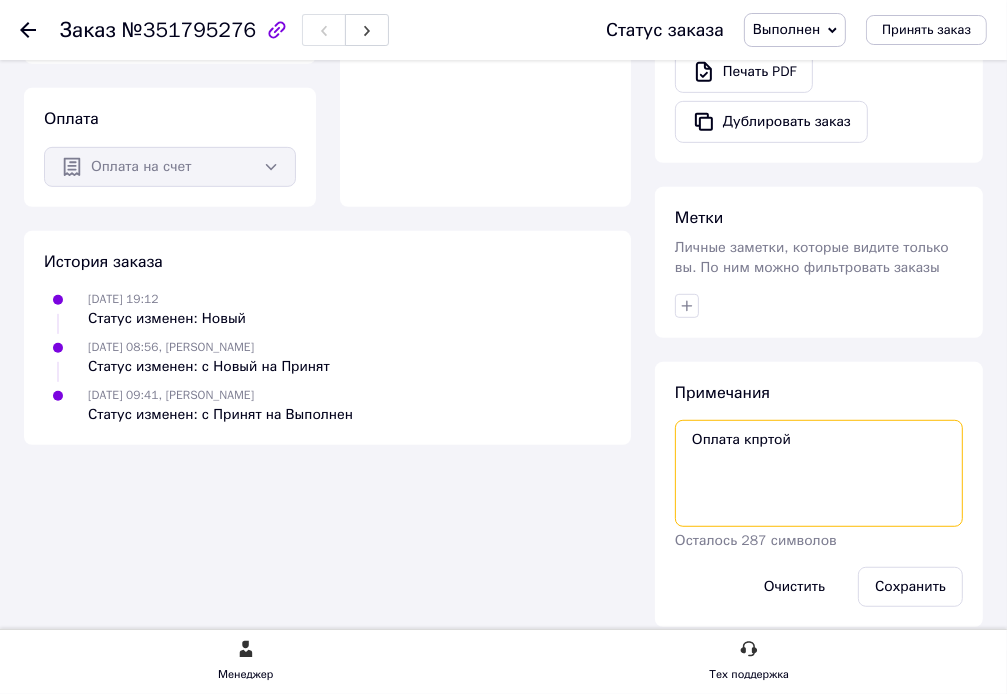 click on "Оплата кпртой" at bounding box center [819, 473] 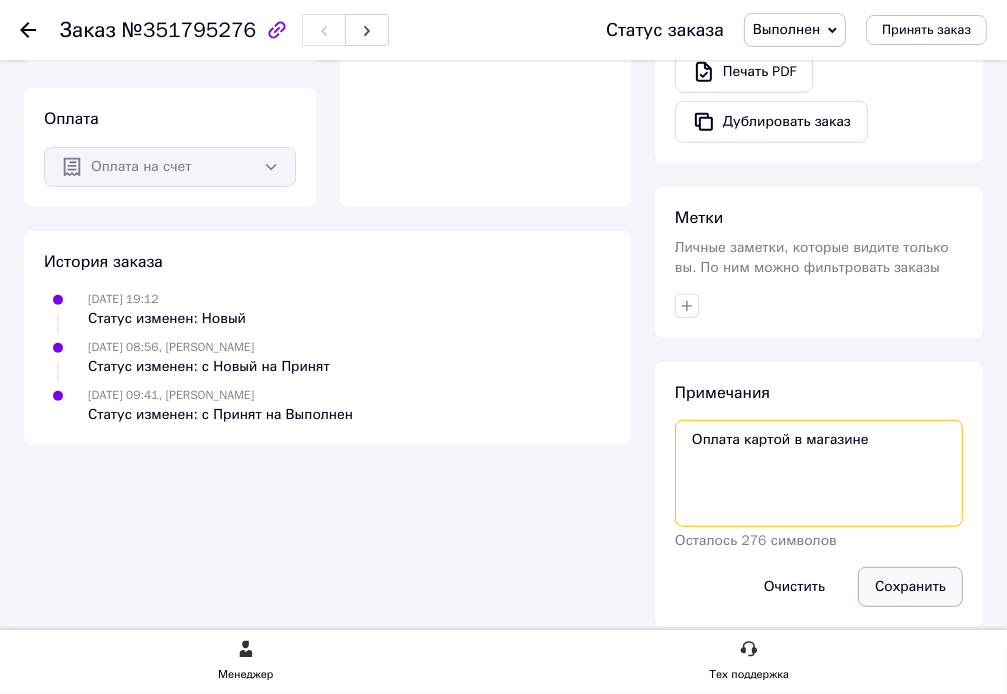type on "Оплата картой в магазине" 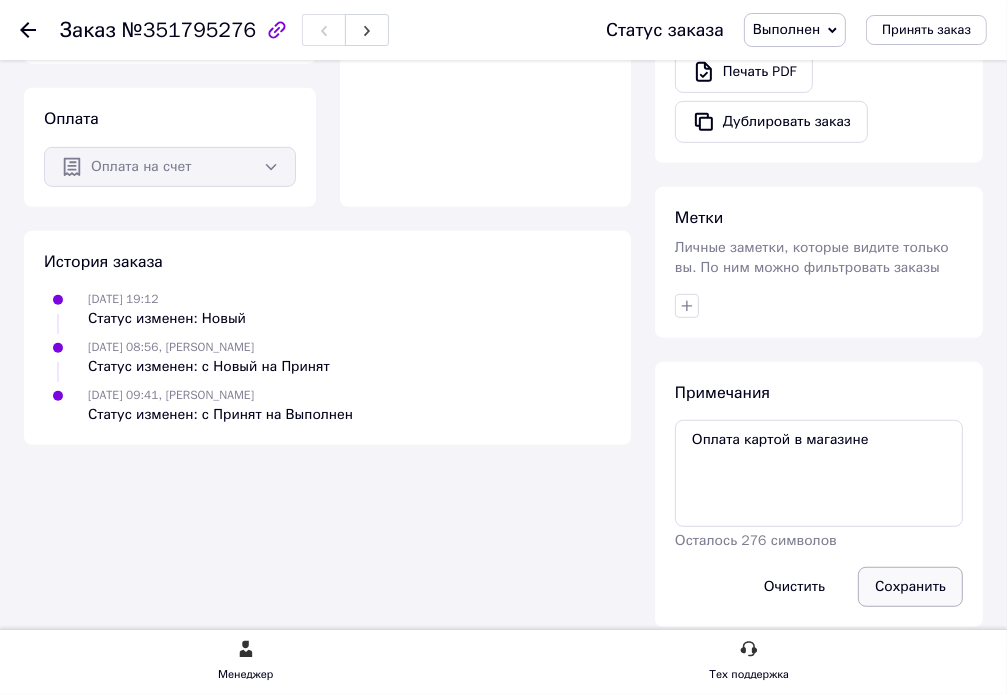 click on "Сохранить" at bounding box center (910, 587) 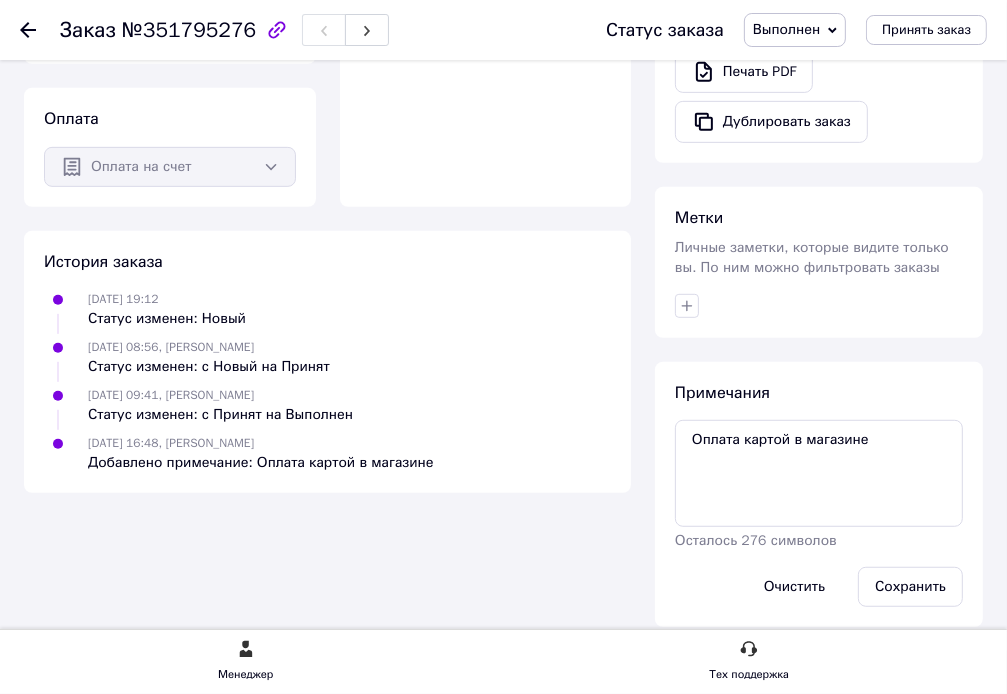 click 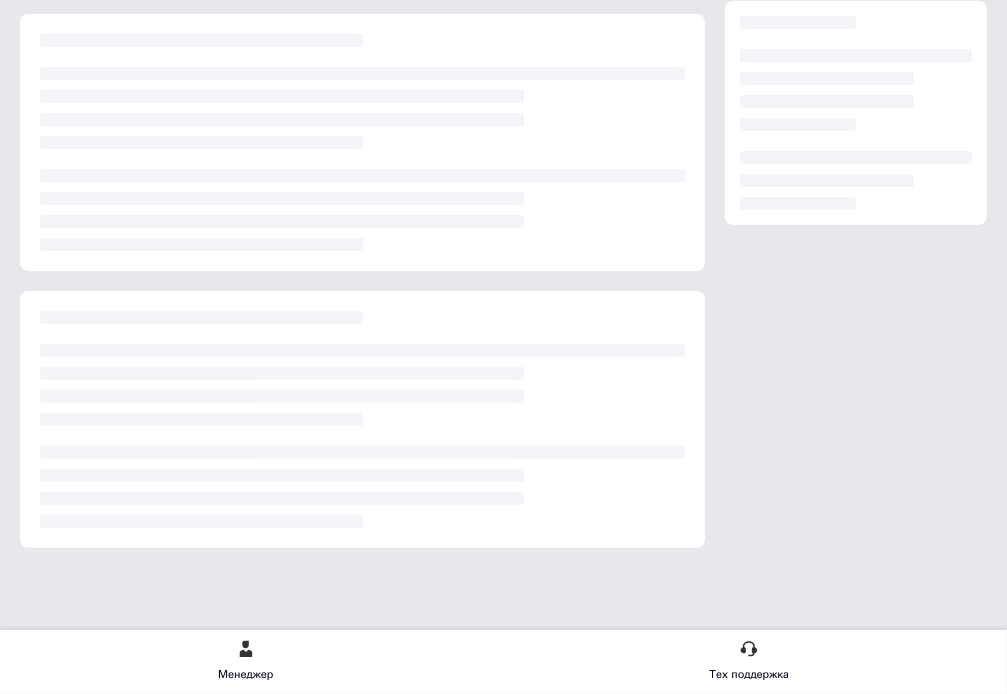 scroll, scrollTop: 0, scrollLeft: 0, axis: both 